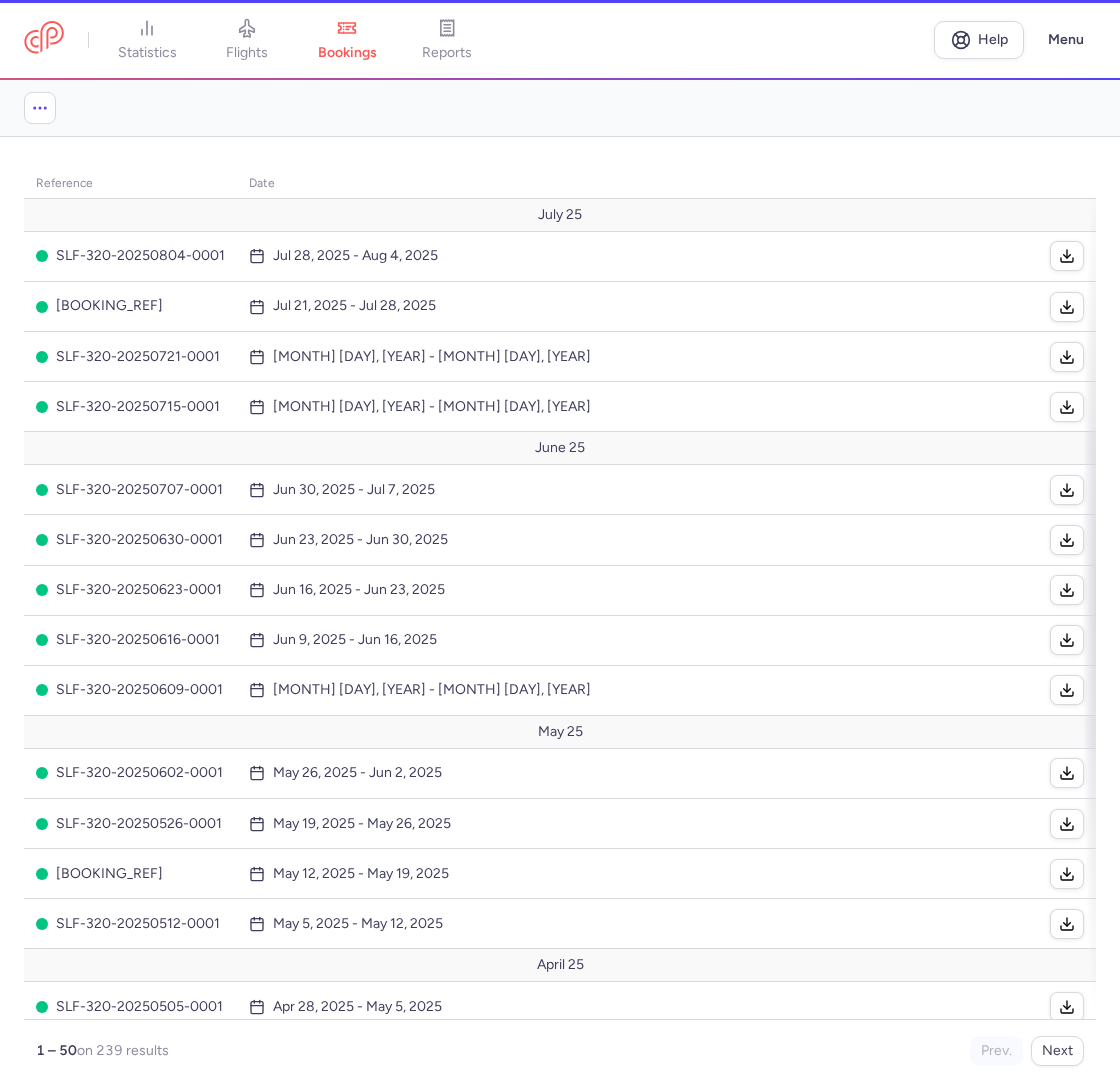 scroll, scrollTop: 0, scrollLeft: 0, axis: both 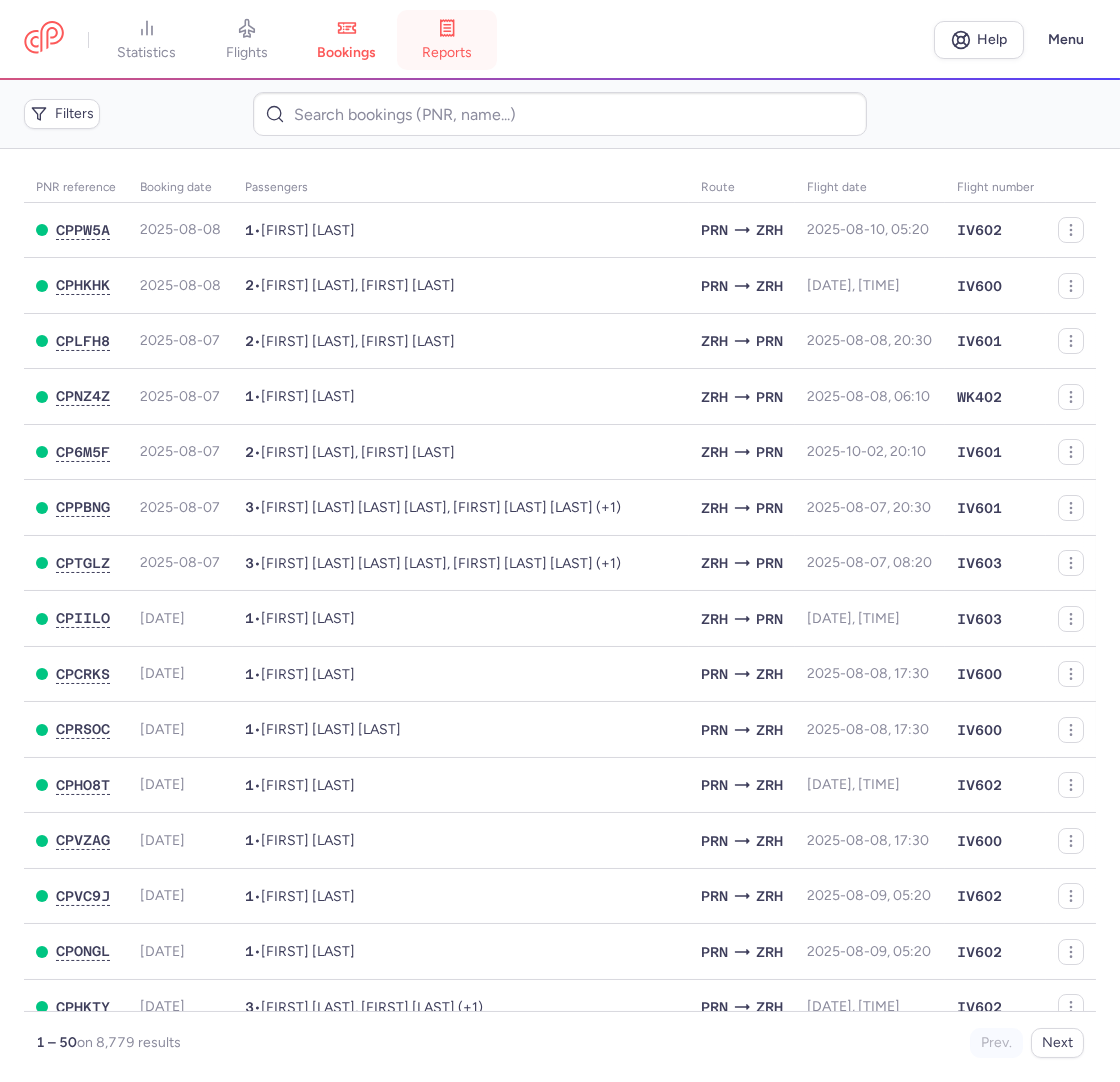 click on "reports" at bounding box center [447, 40] 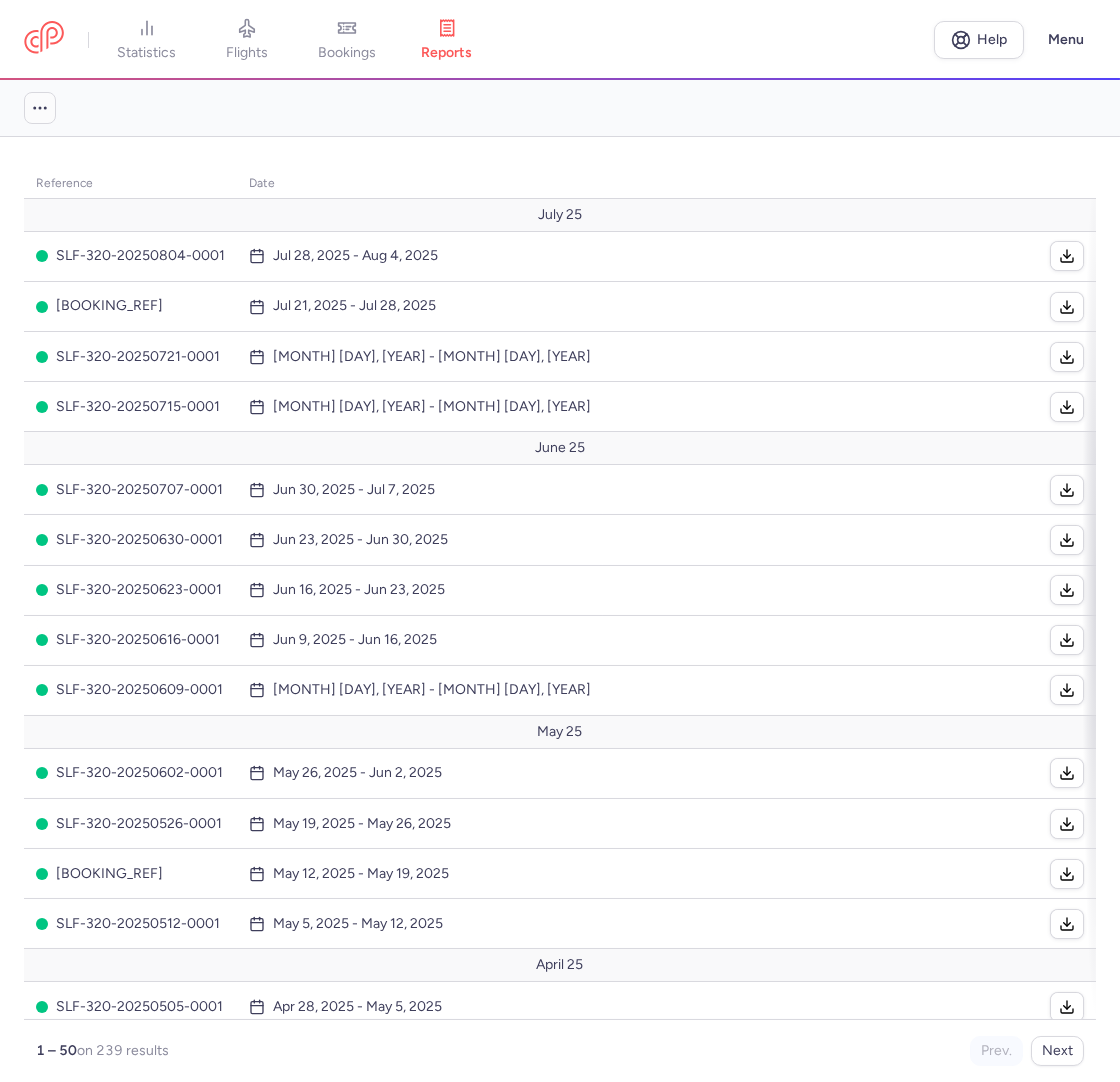 click 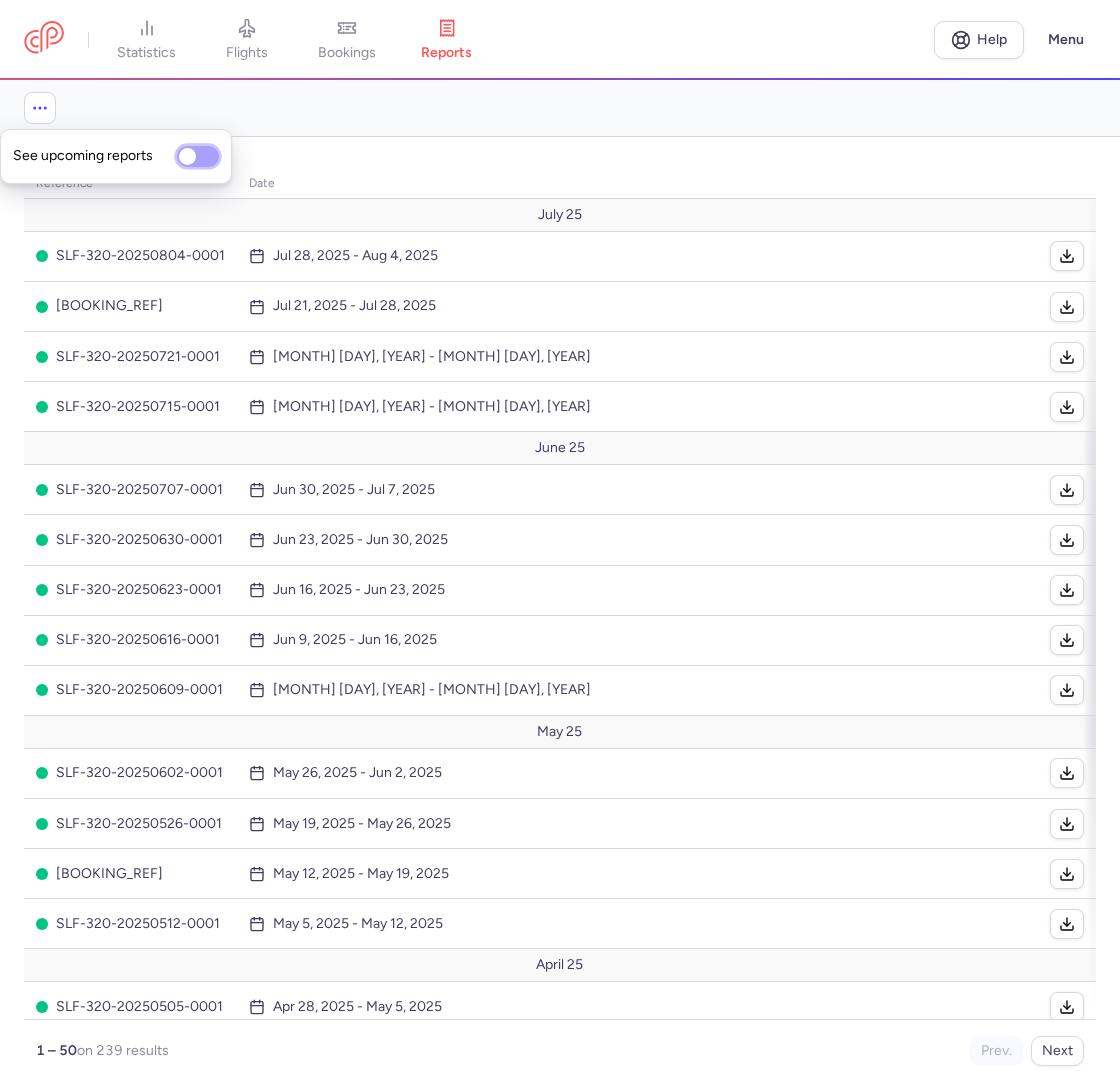 click on "See upcoming reports" at bounding box center (198, 156) 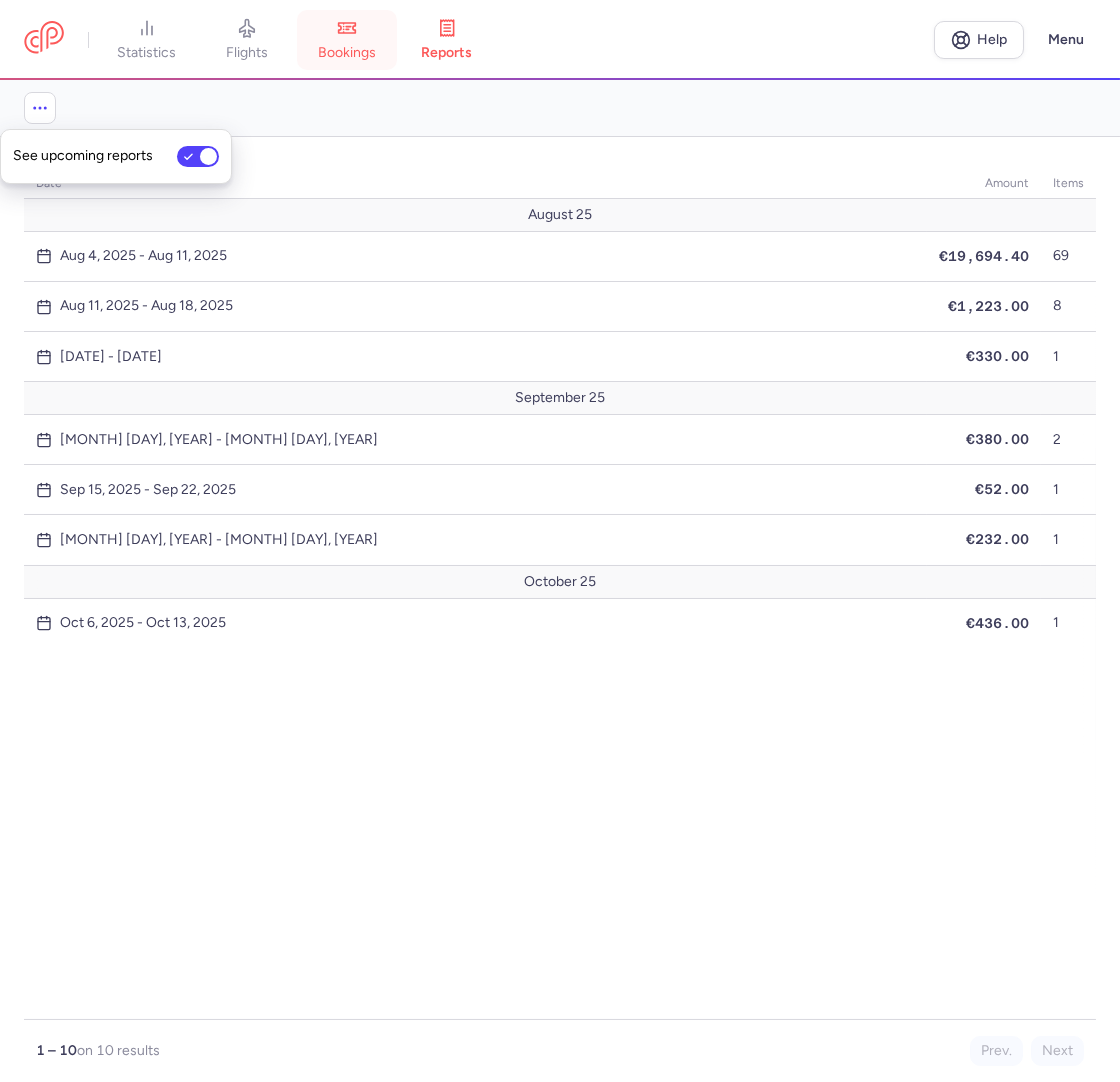 click on "bookings" at bounding box center (347, 53) 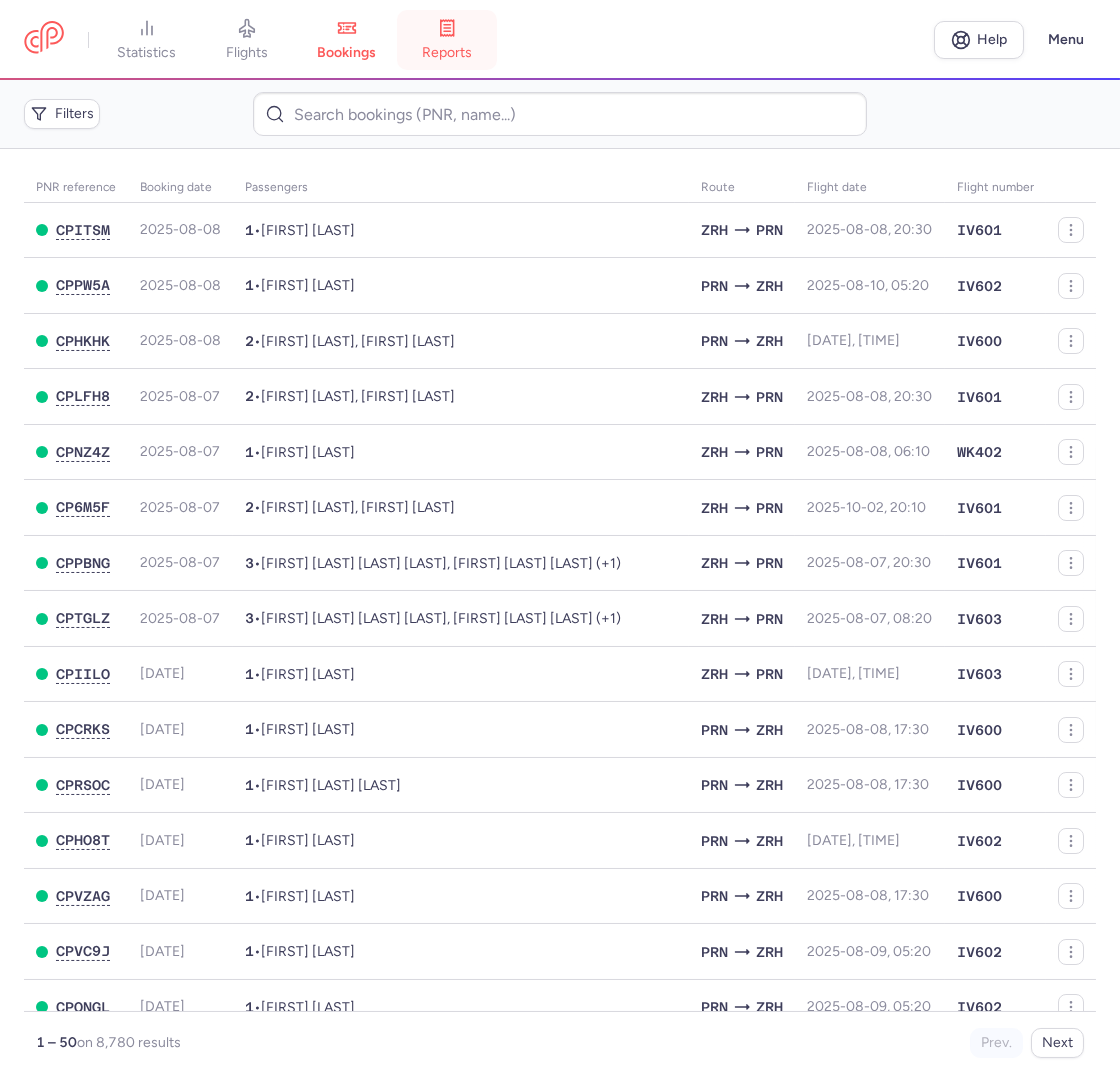 click on "reports" at bounding box center (447, 40) 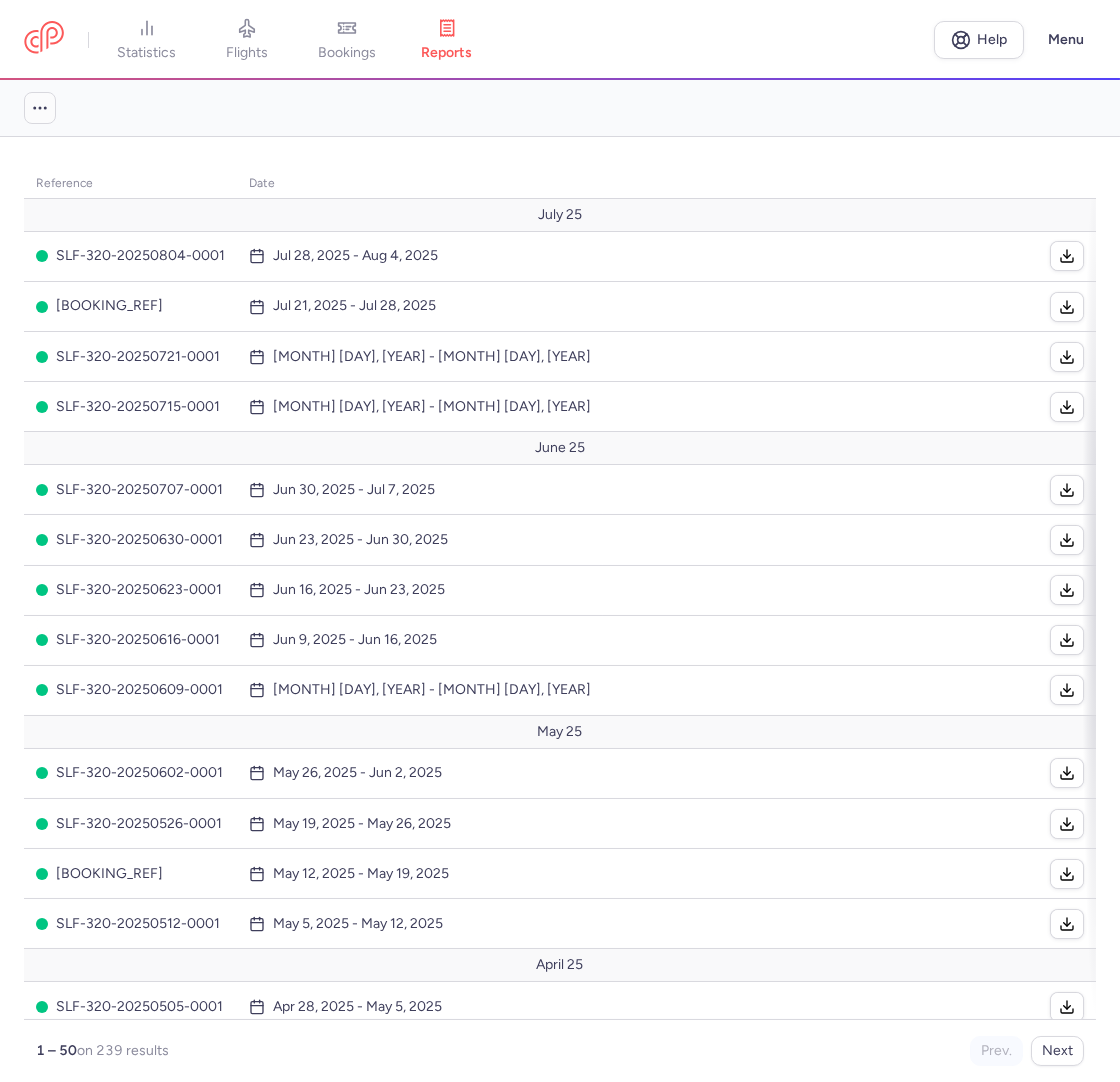 click 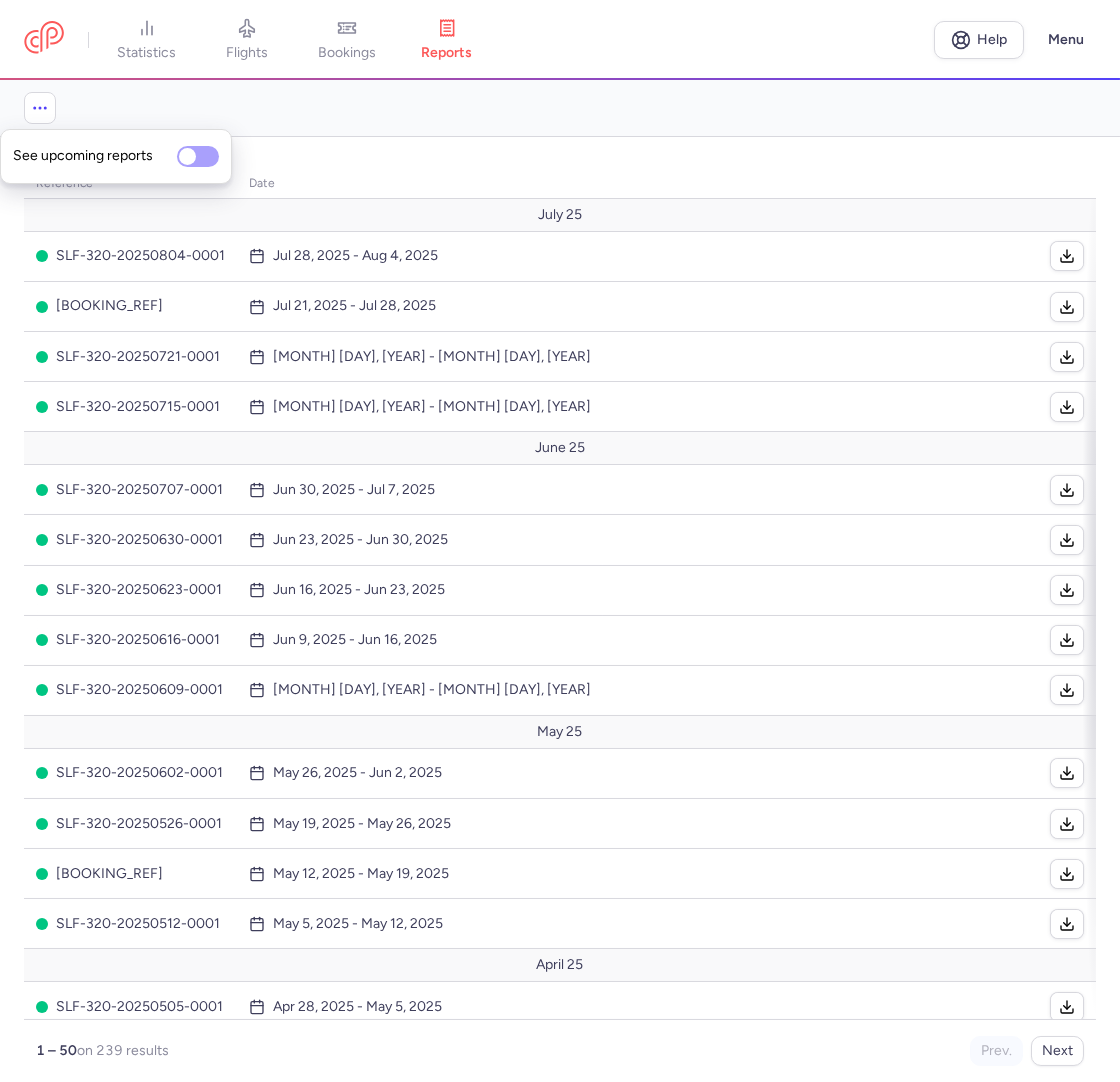 click on "See upcoming reports" 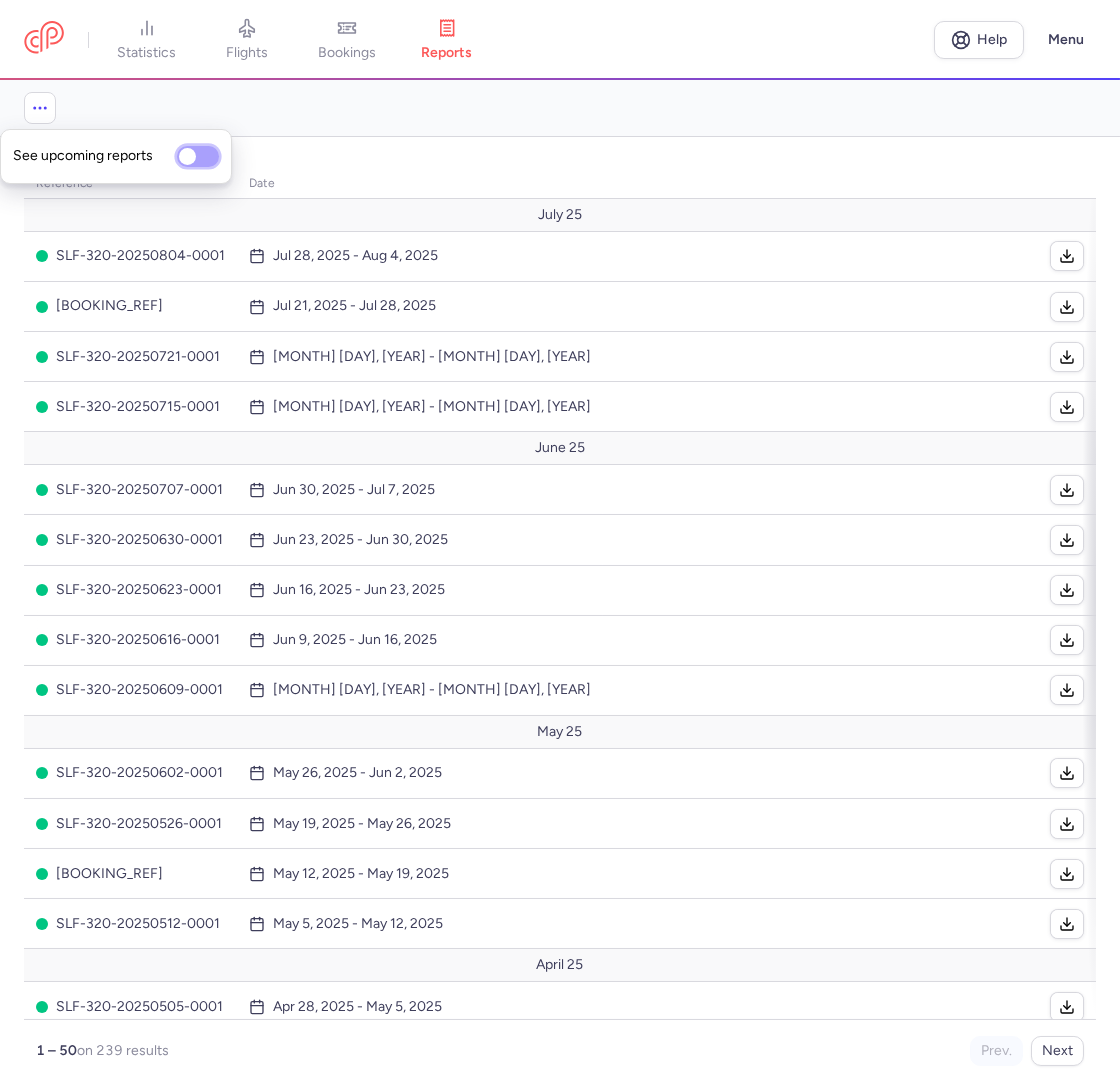 checkbox on "true" 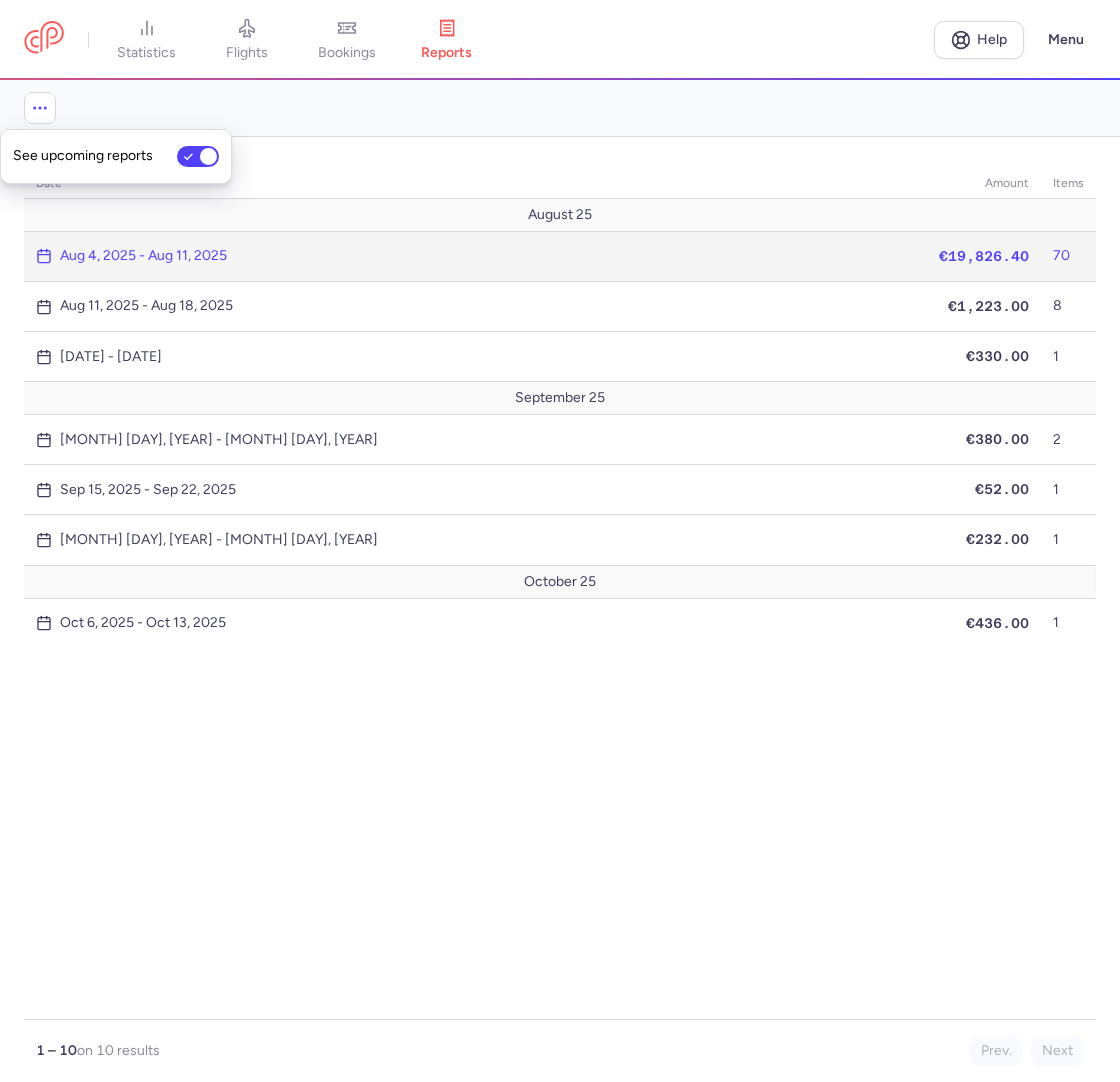 click on "Aug 4, 2025 - Aug 11, 2025" 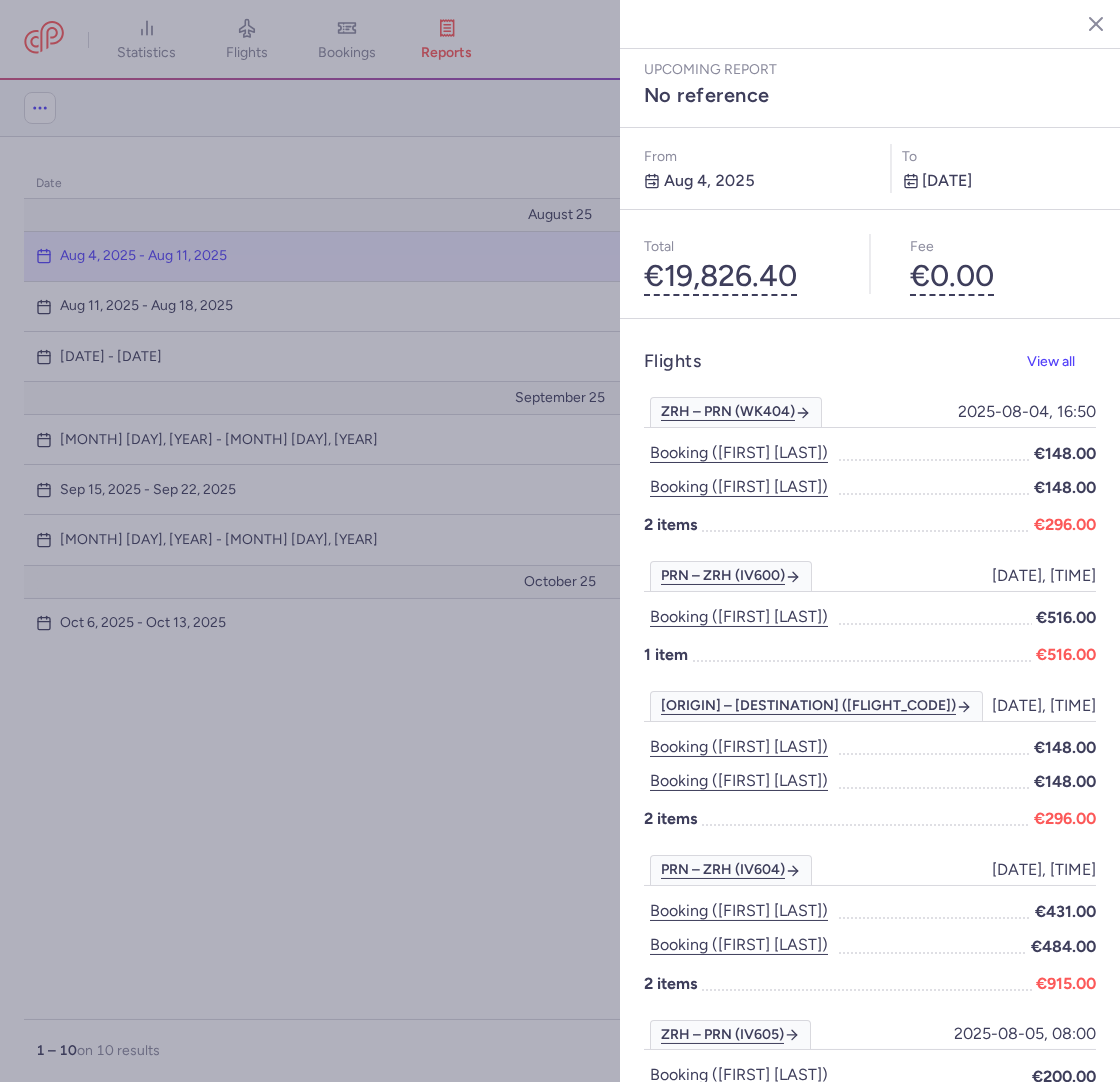click 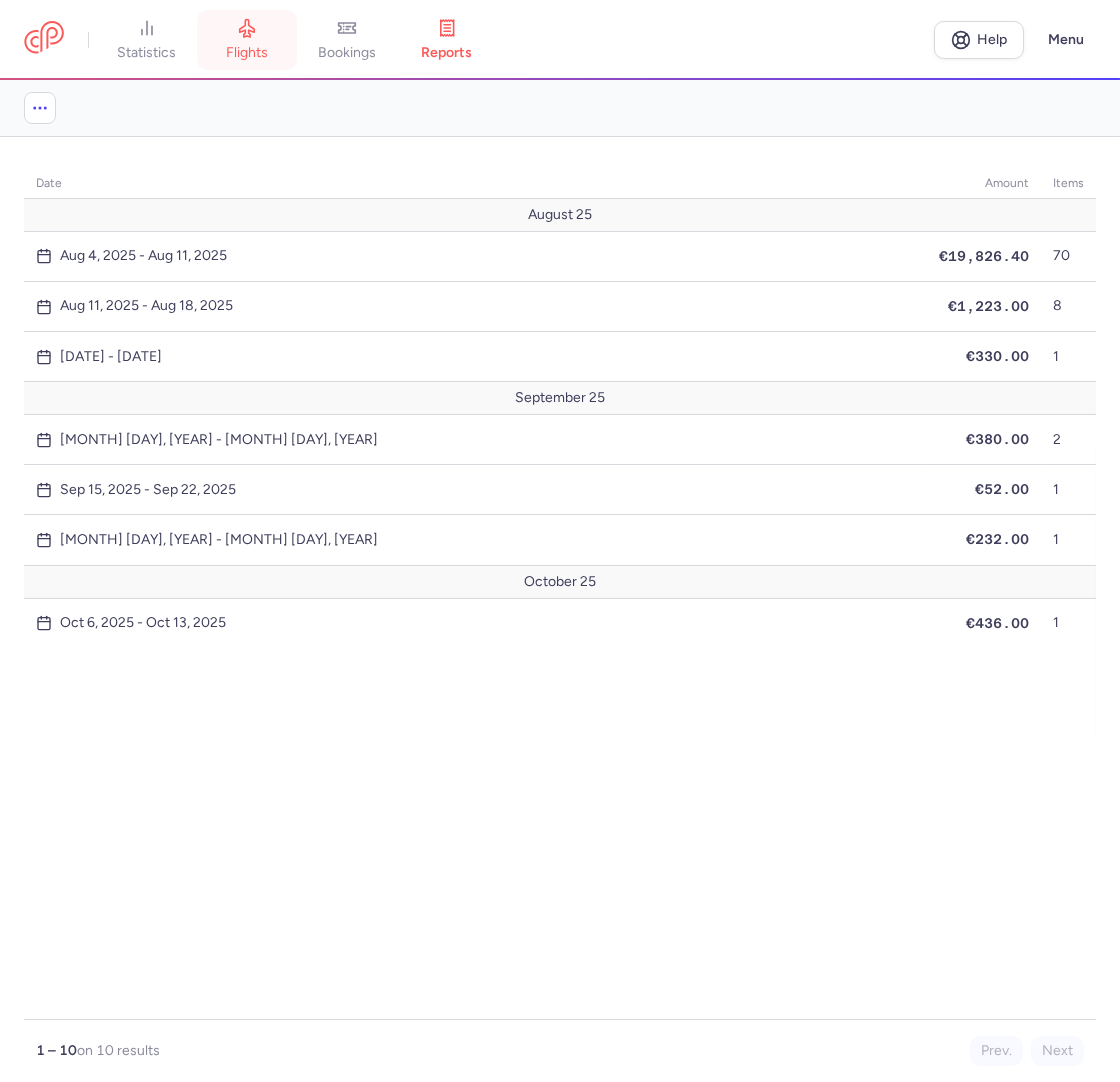click on "flights" at bounding box center [247, 53] 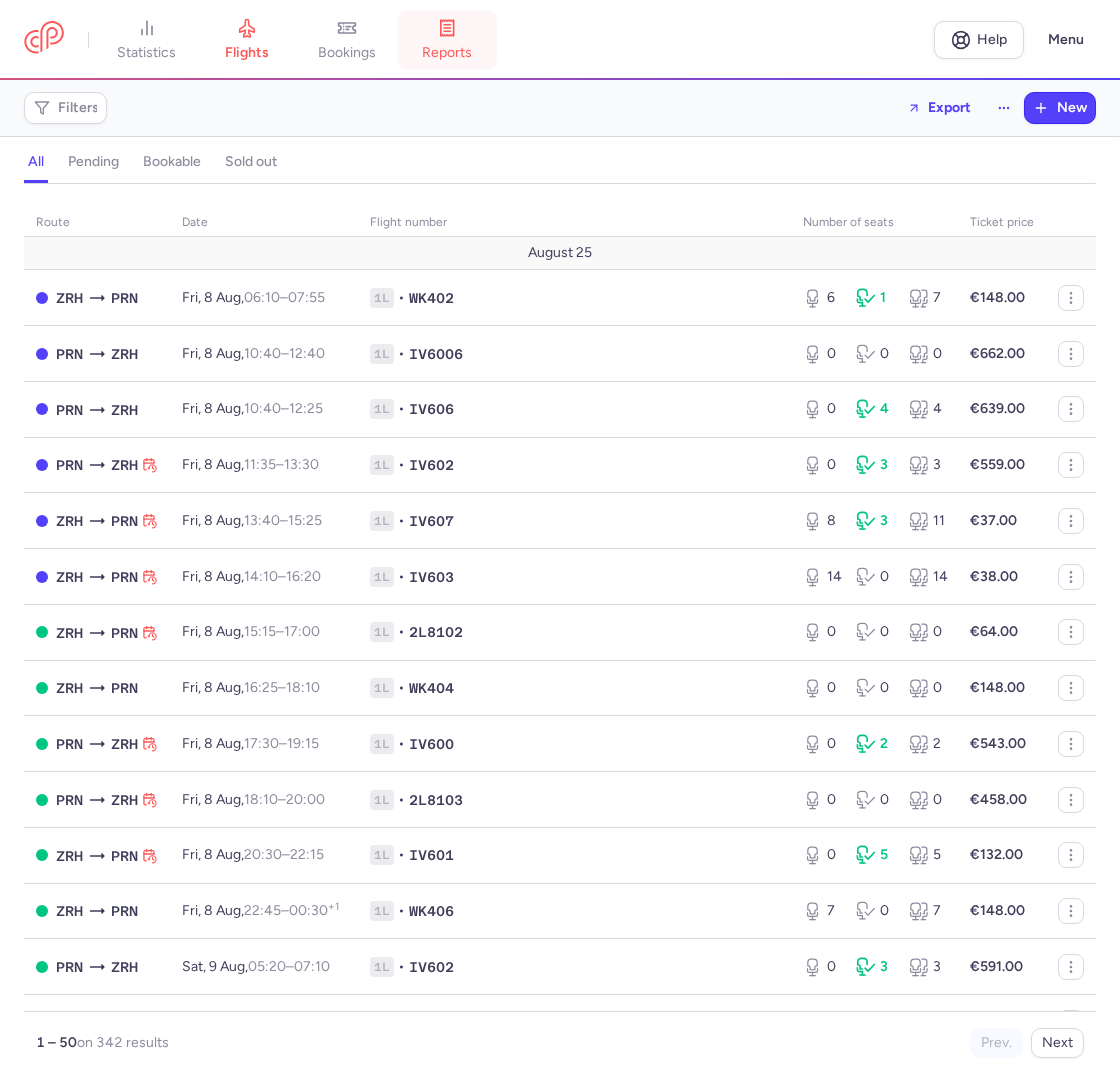 click on "reports" at bounding box center [447, 40] 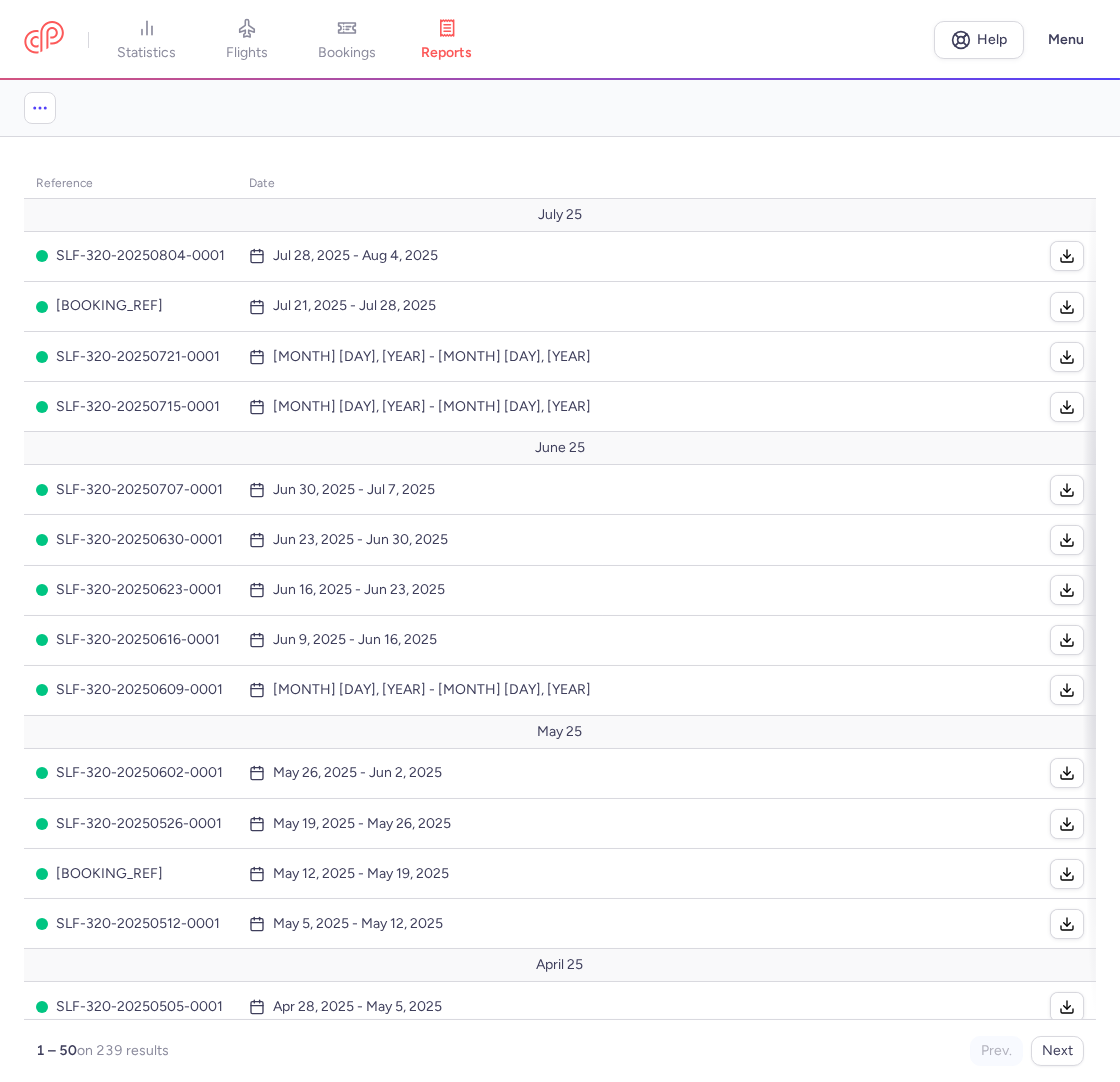 click on "flights" at bounding box center [247, 40] 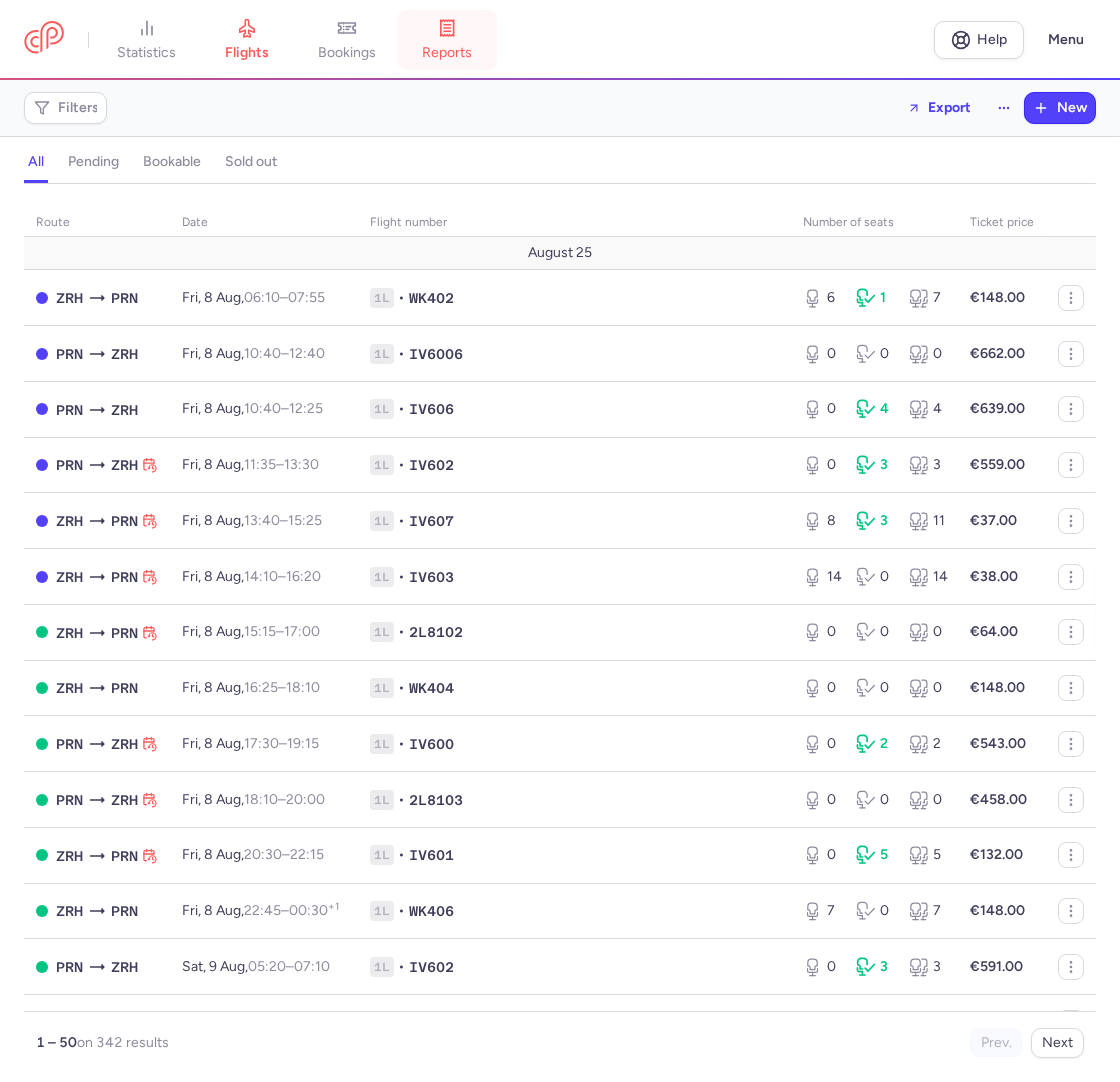 click 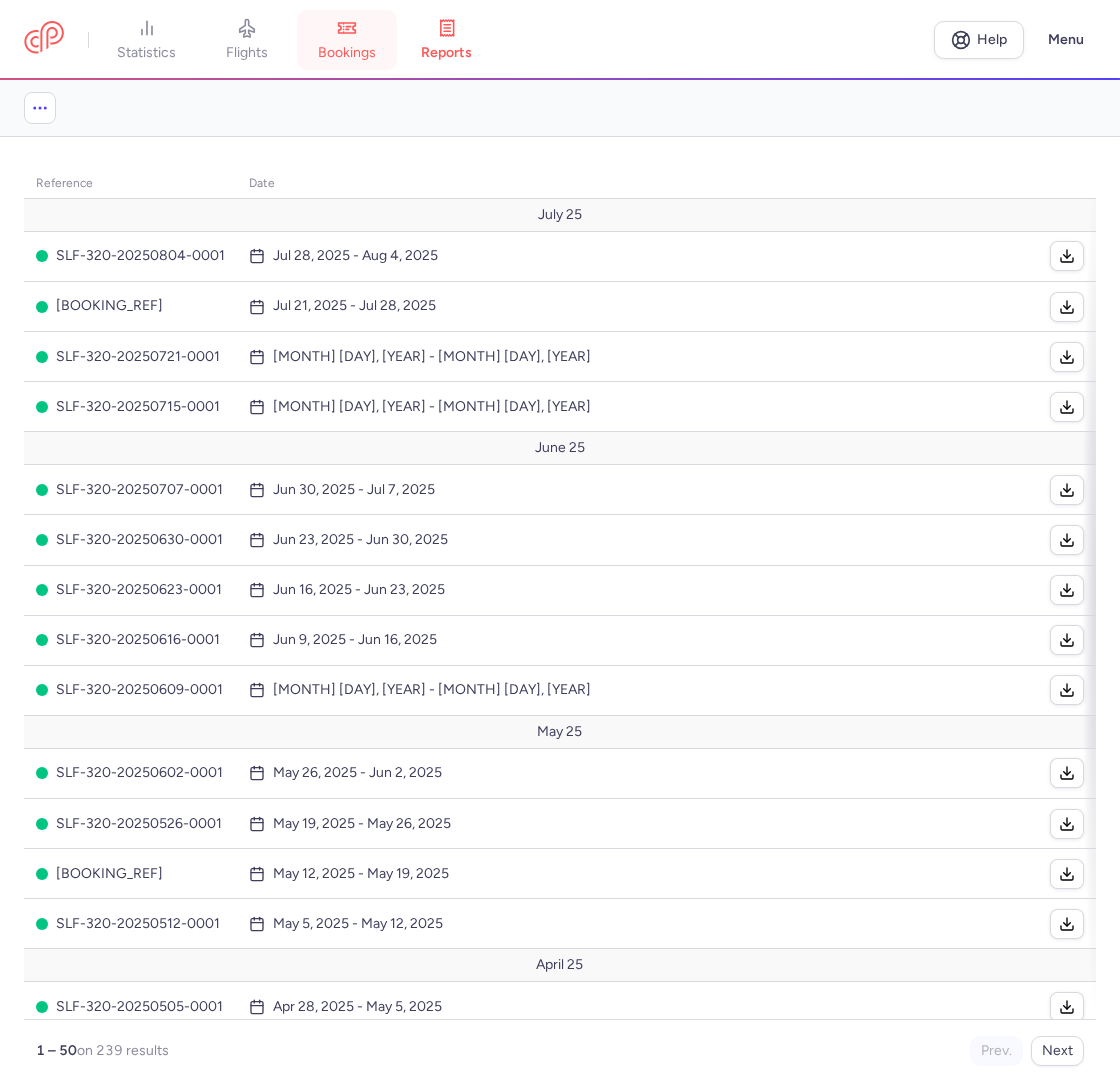 click on "bookings" at bounding box center (347, 40) 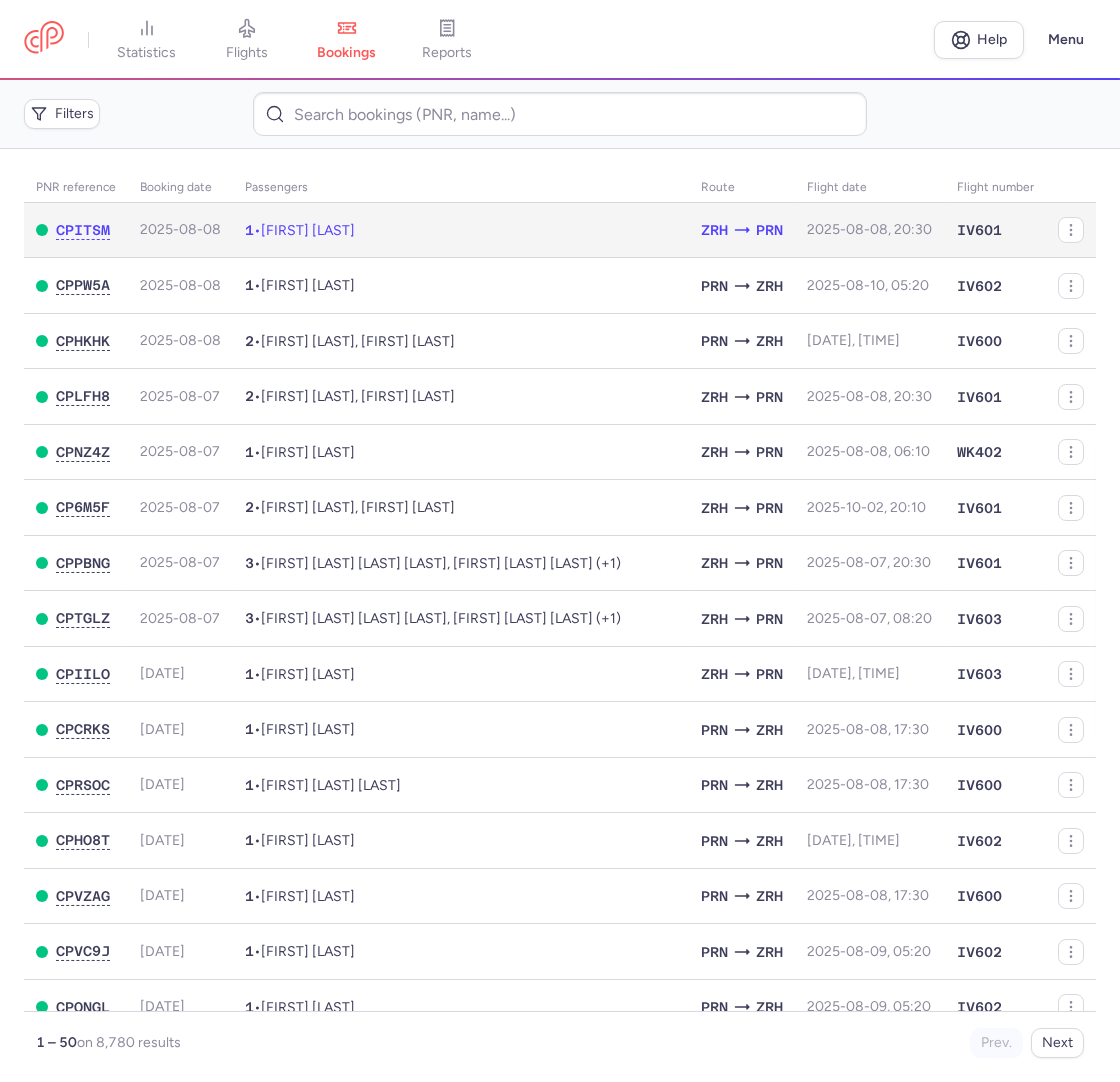 click on "1  •  [FIRST] [LAST]" 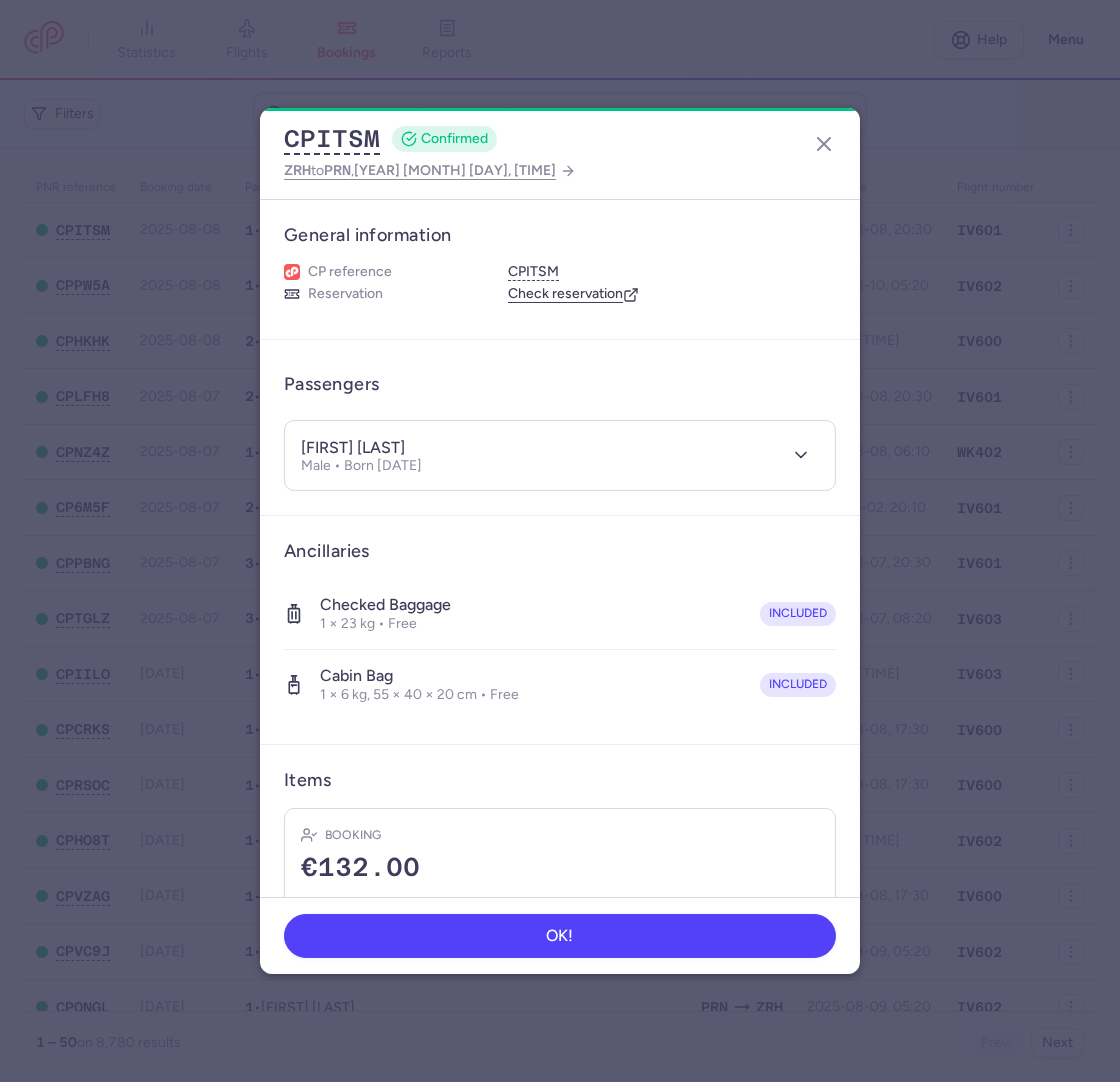 scroll, scrollTop: 116, scrollLeft: 0, axis: vertical 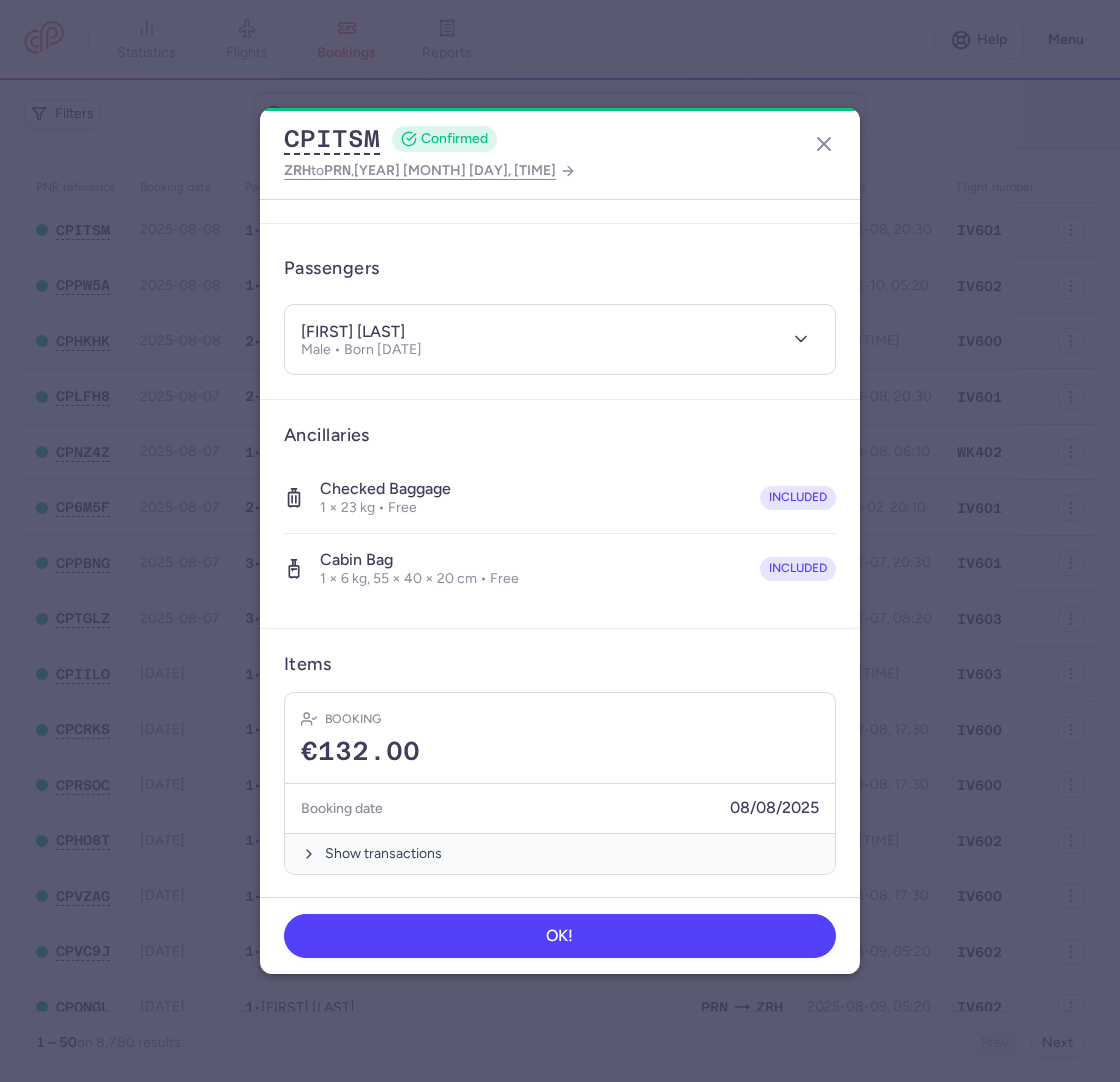 click on "[FIRST] [LAST]" at bounding box center [353, 332] 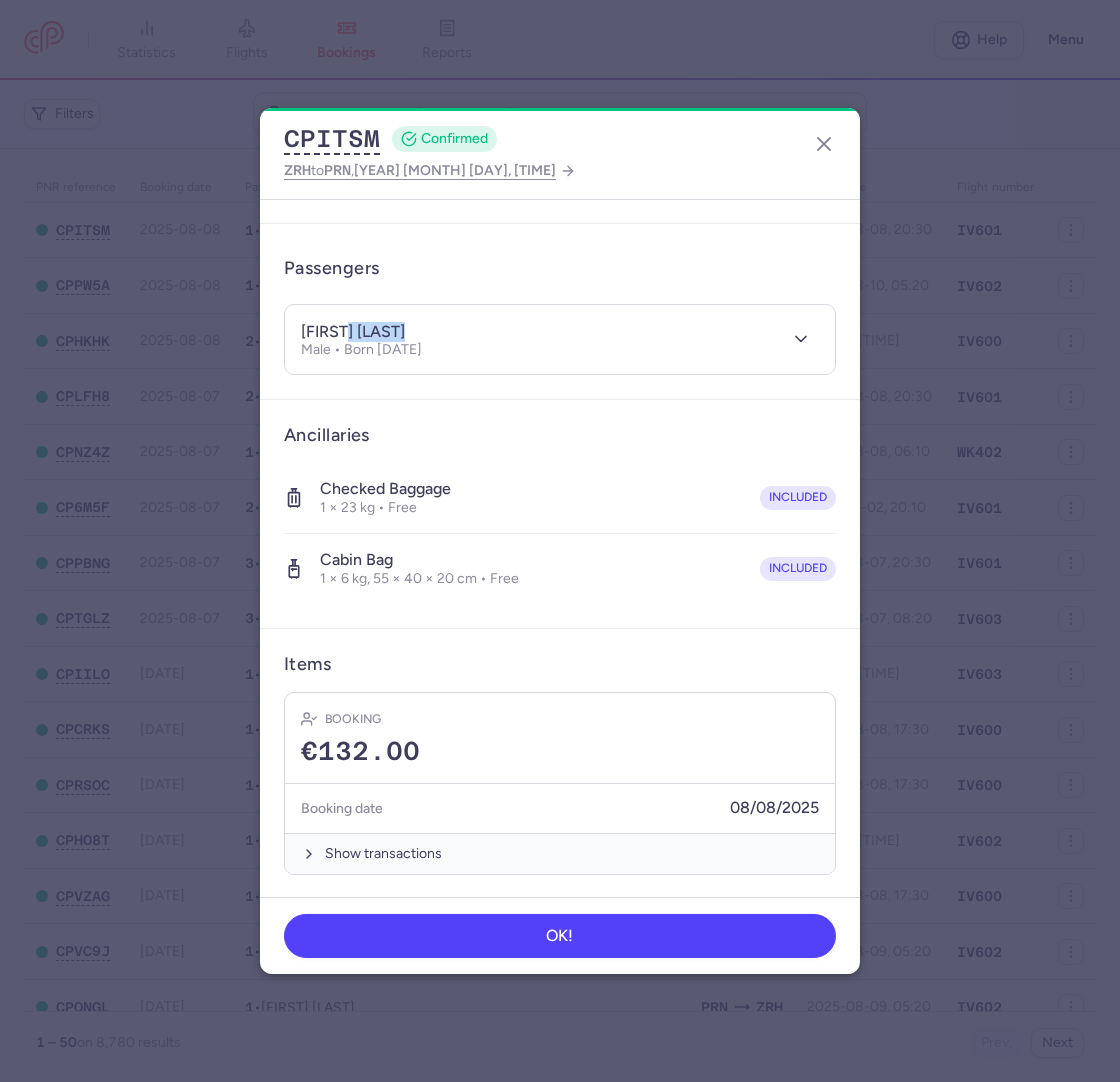 click on "[FIRST] [LAST]" at bounding box center (353, 332) 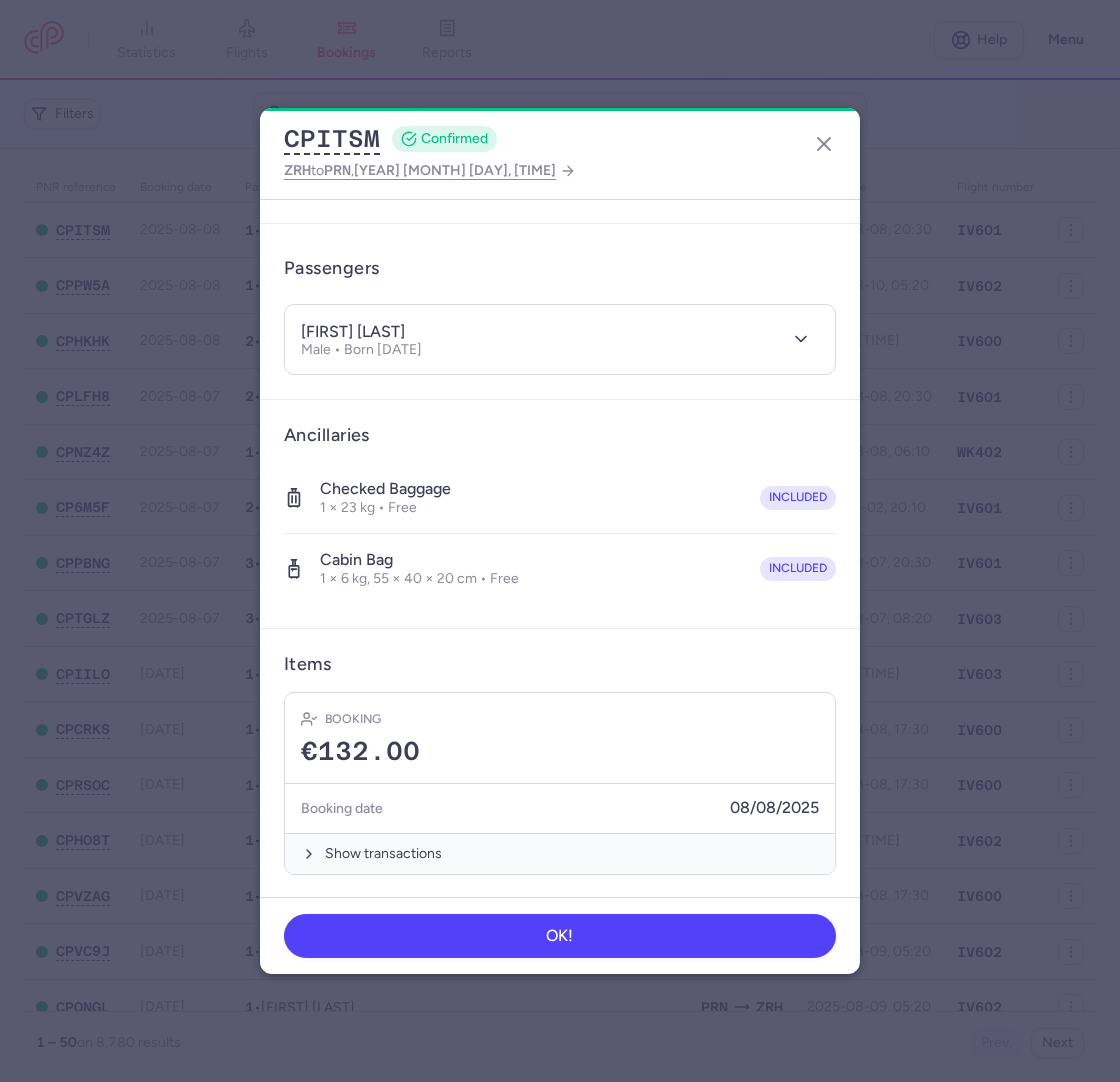 click on "[FIRST] [LAST]" at bounding box center [353, 332] 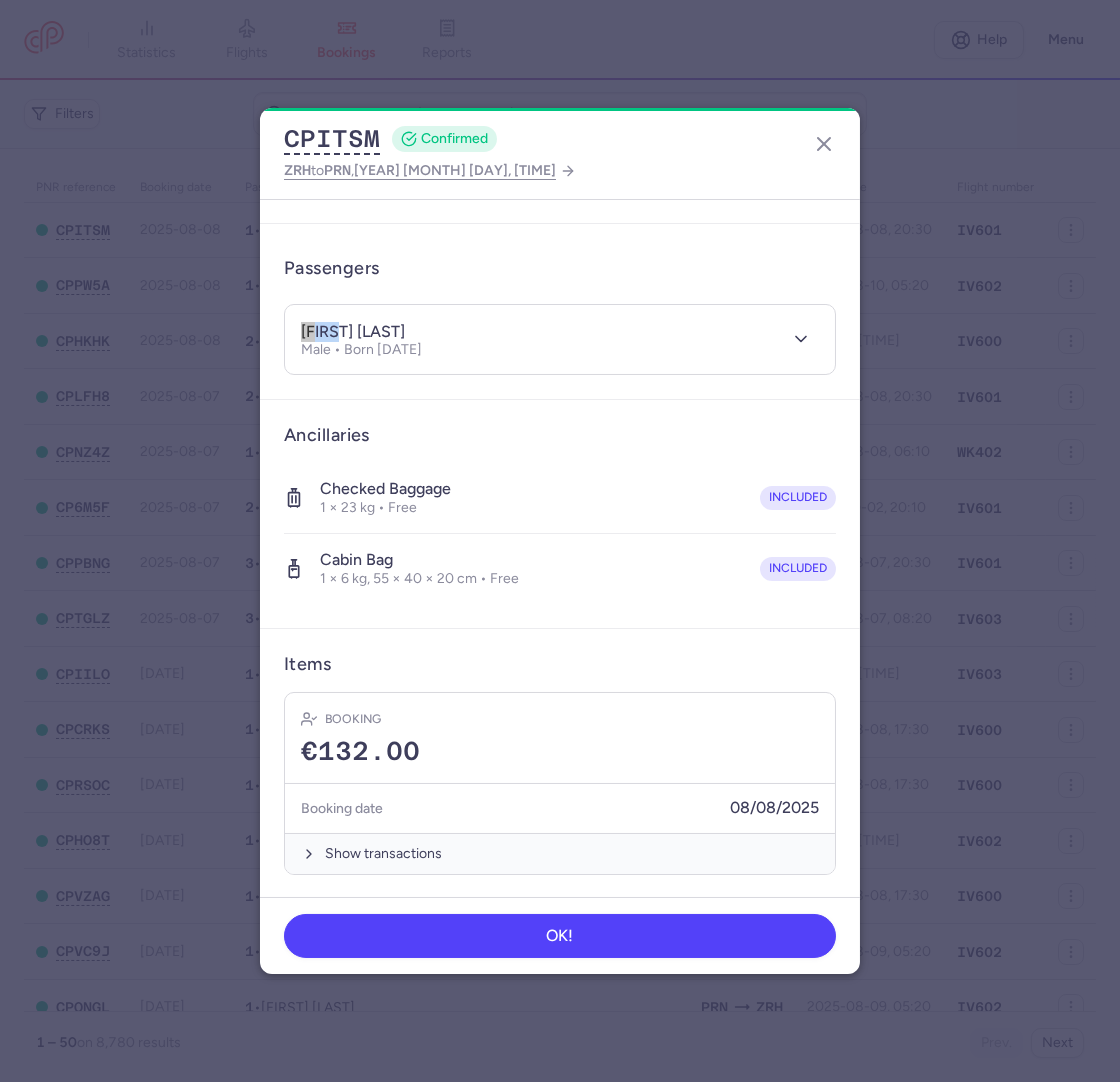 click on "[FIRST] [LAST]" at bounding box center [353, 332] 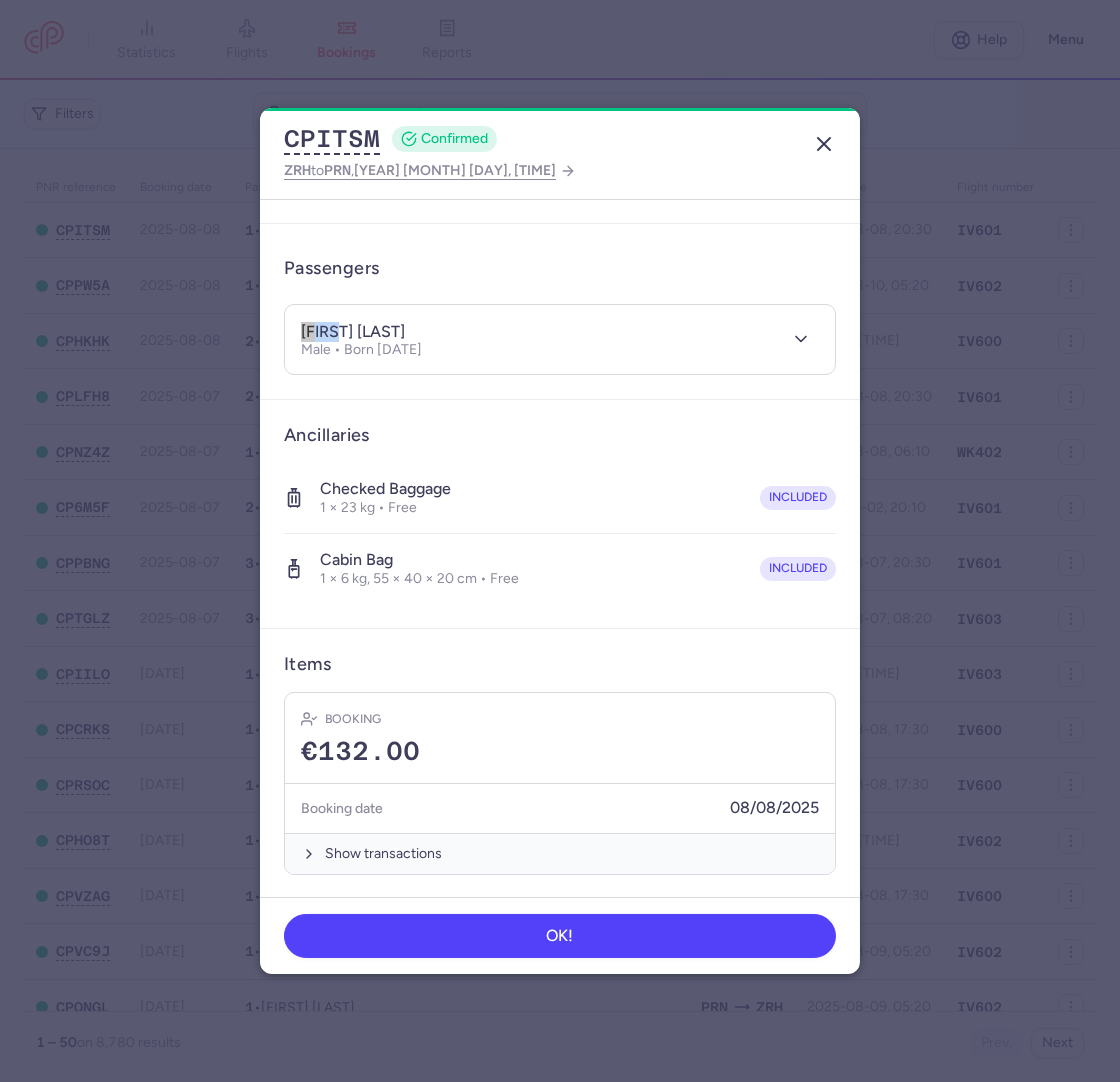 click 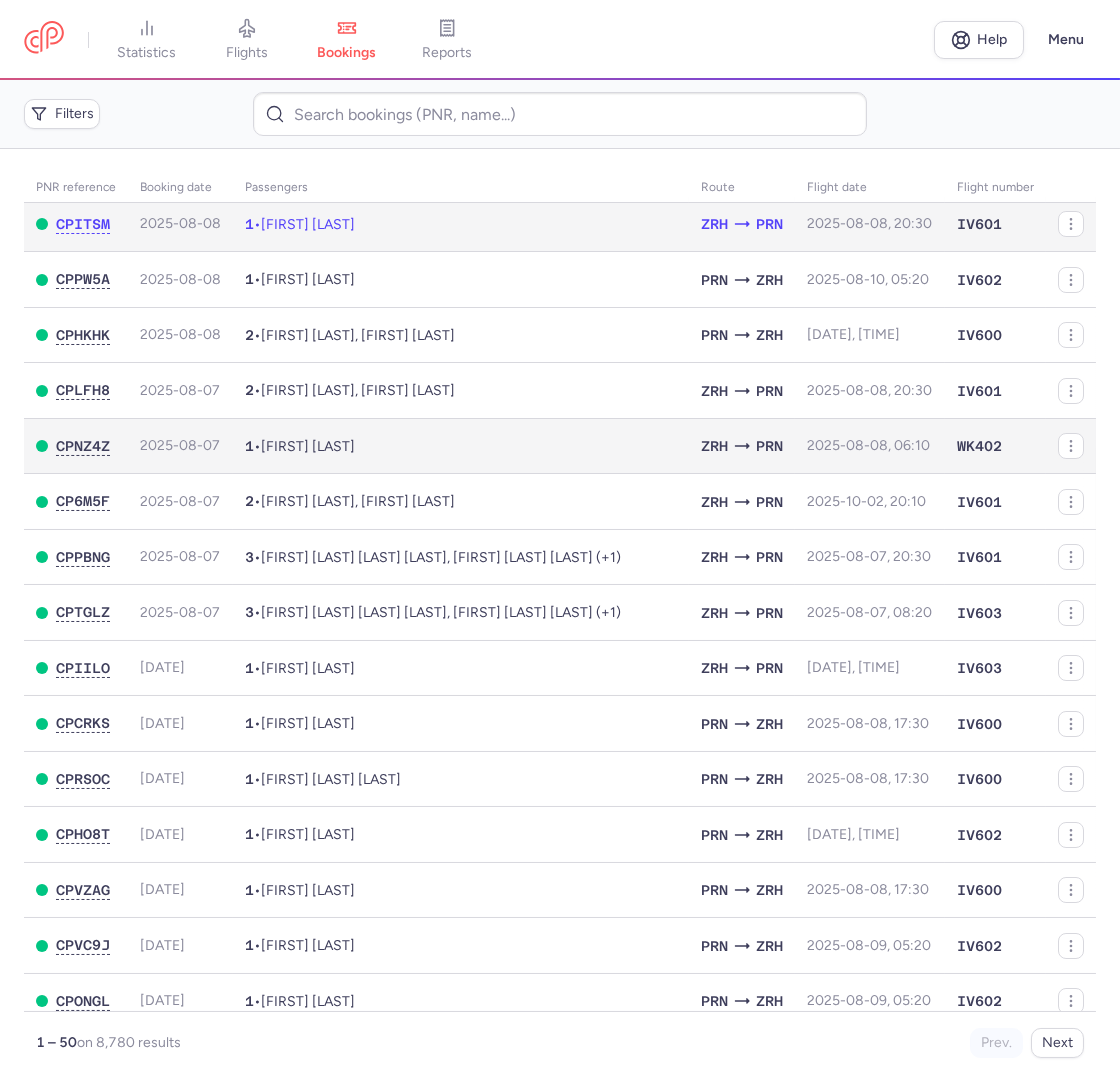 scroll, scrollTop: 0, scrollLeft: 0, axis: both 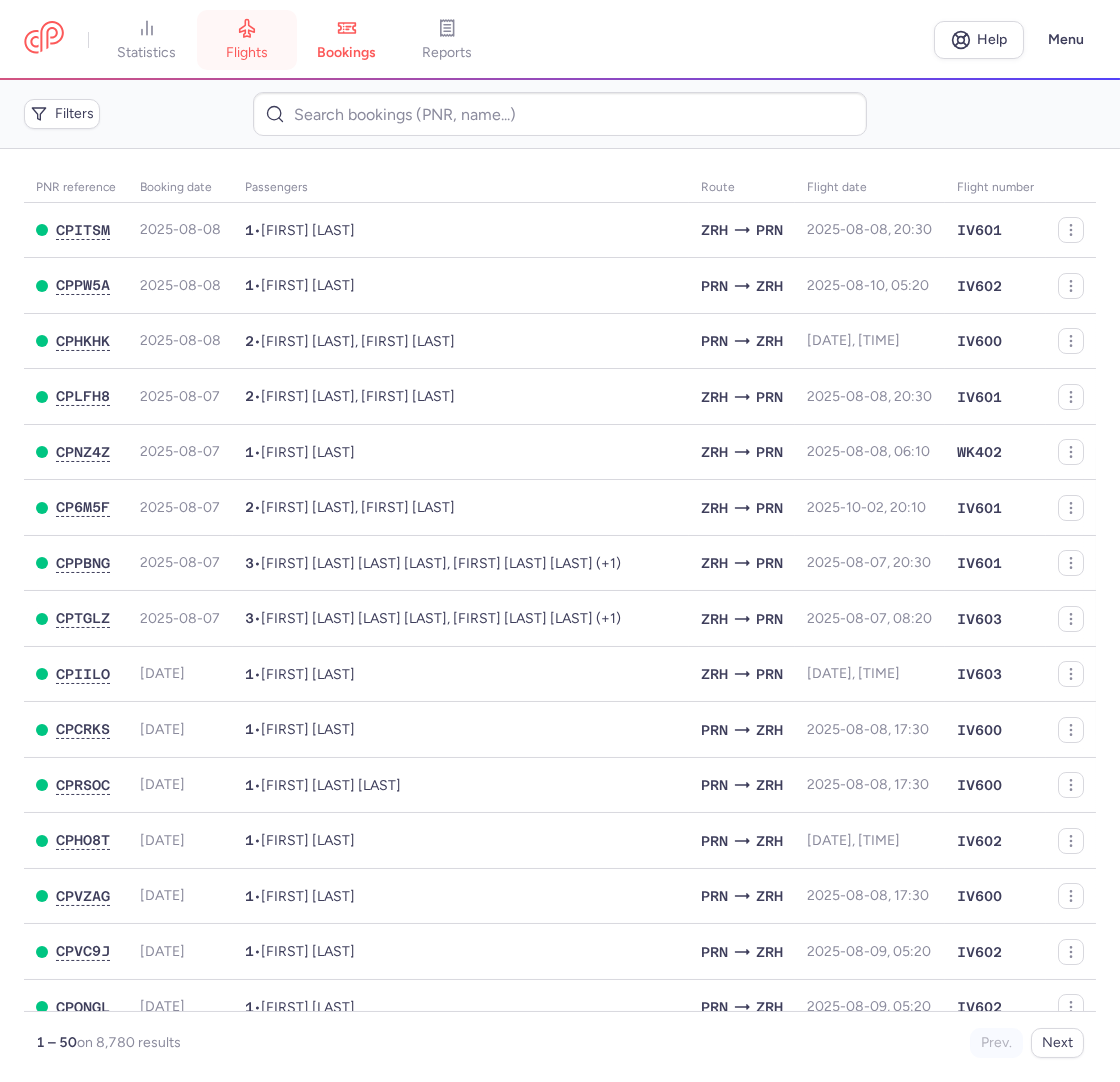 click on "flights" at bounding box center [247, 53] 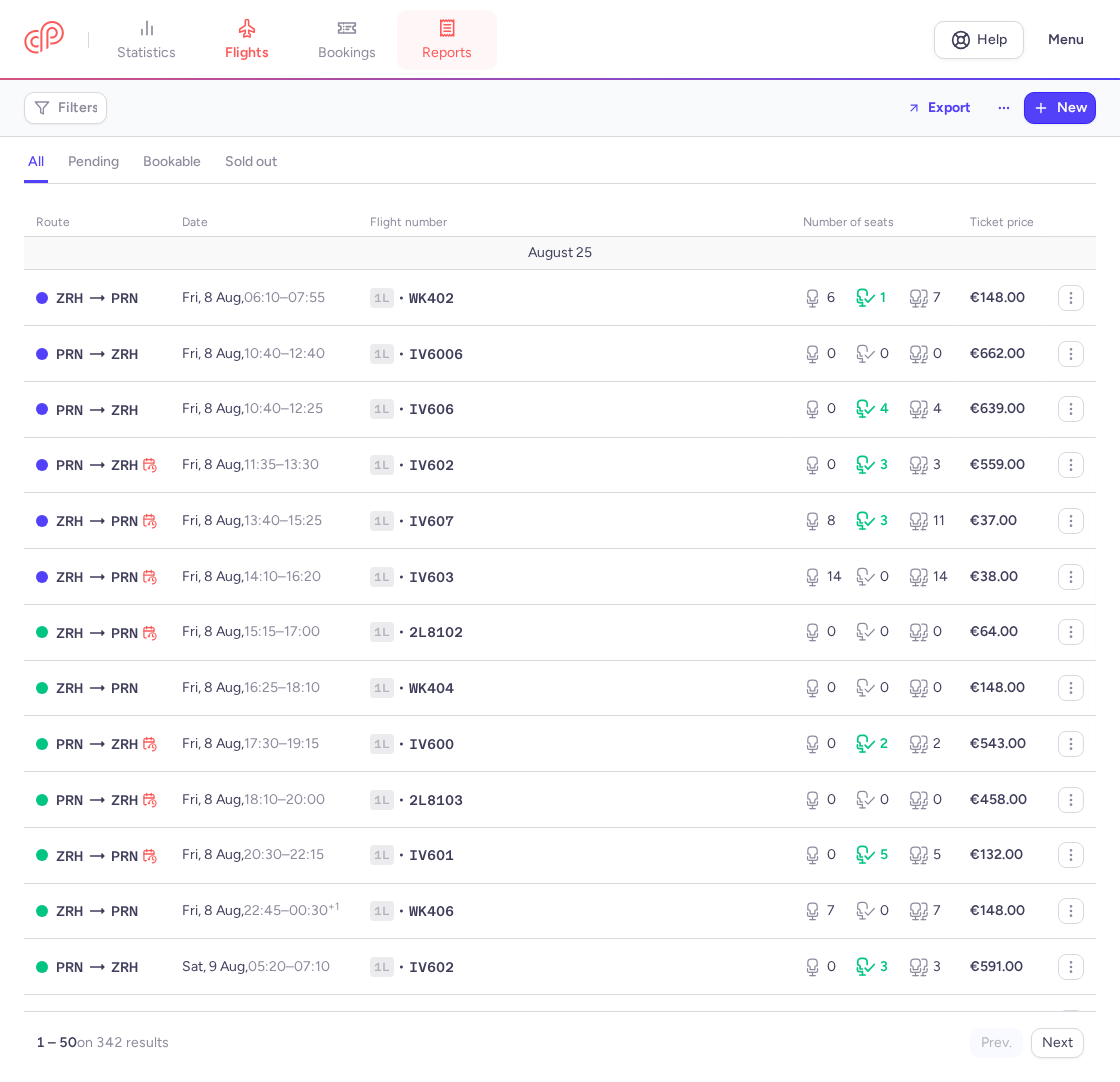 click 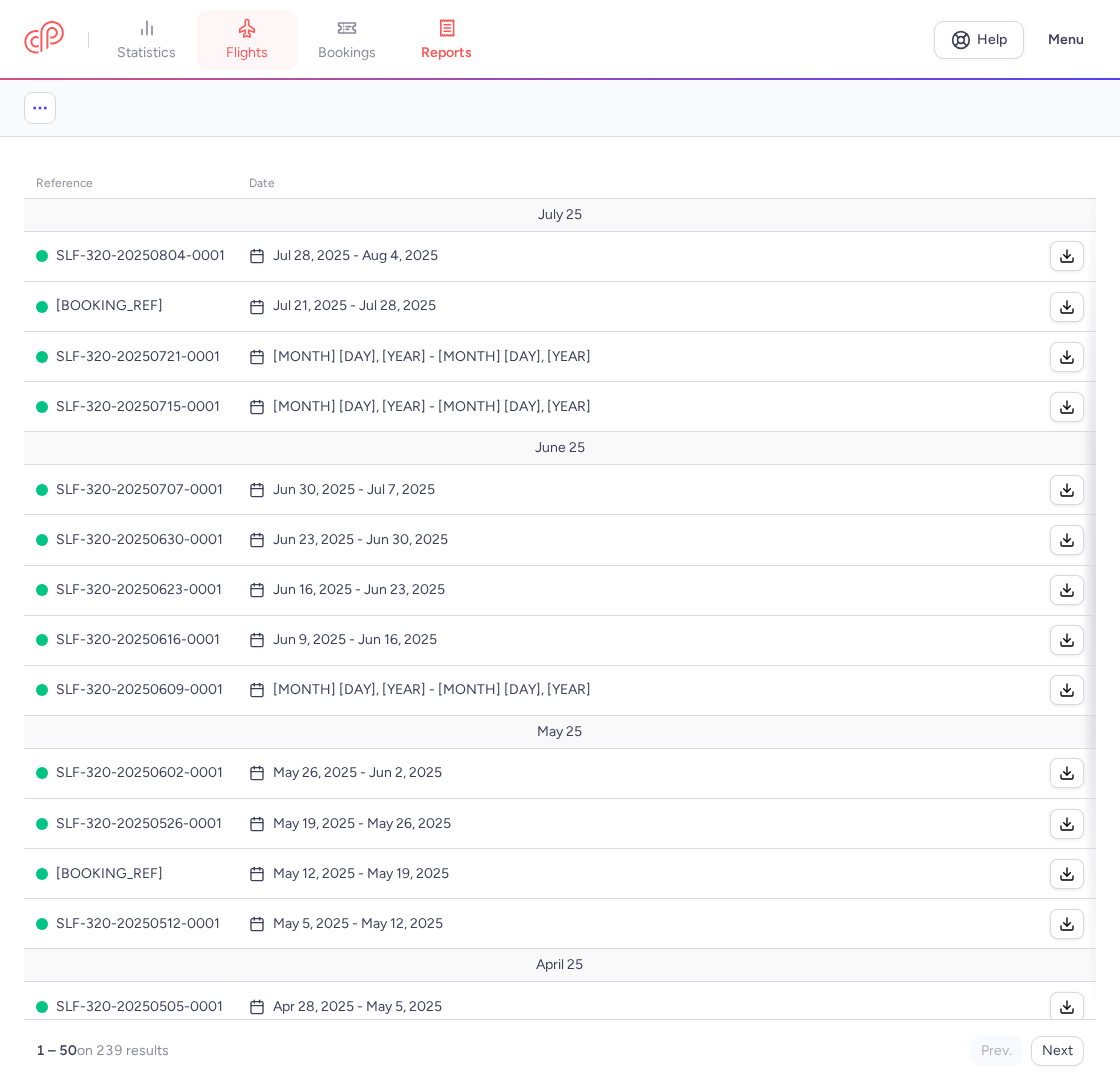 click on "flights" at bounding box center (247, 40) 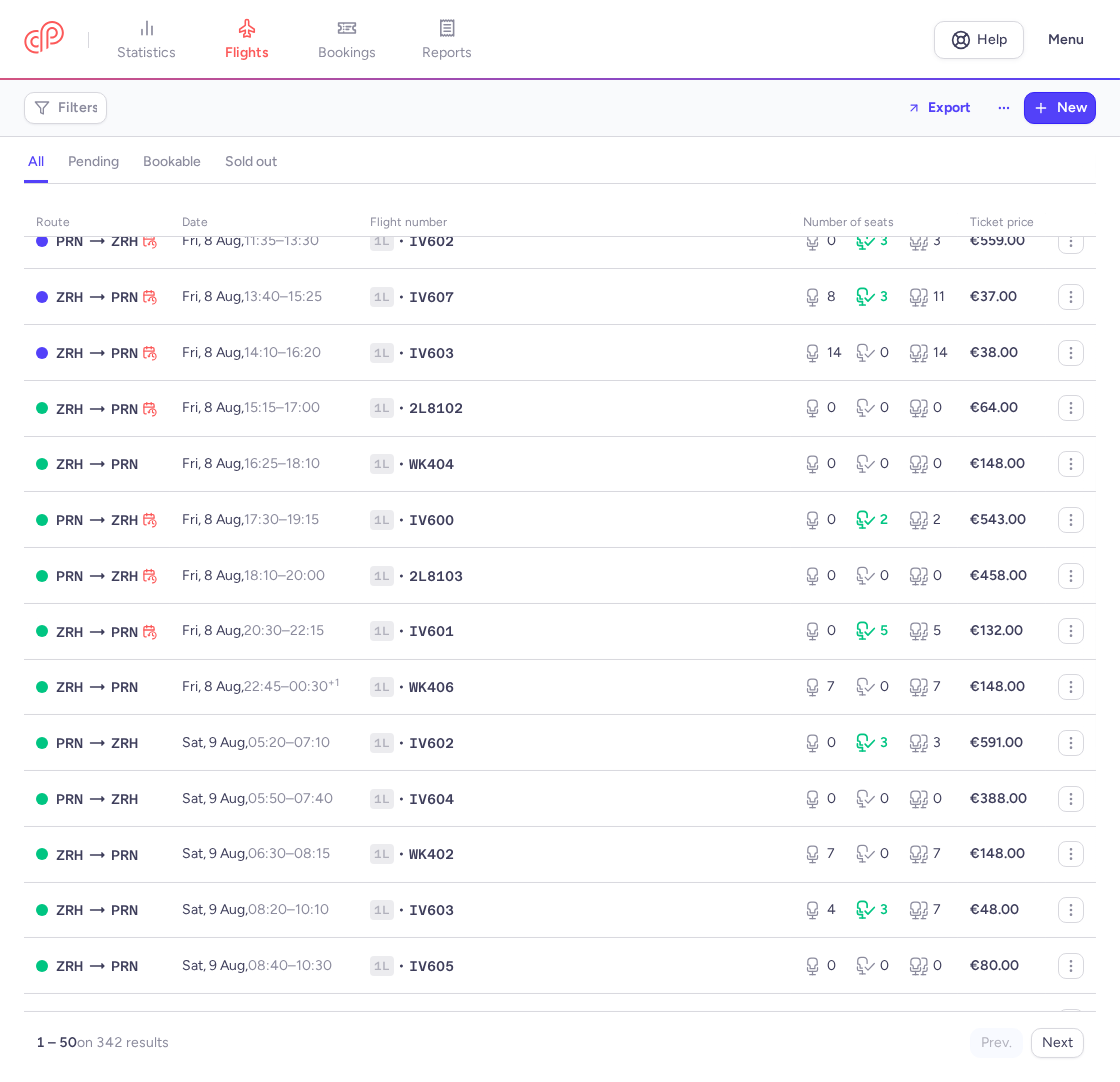 scroll, scrollTop: 0, scrollLeft: 0, axis: both 